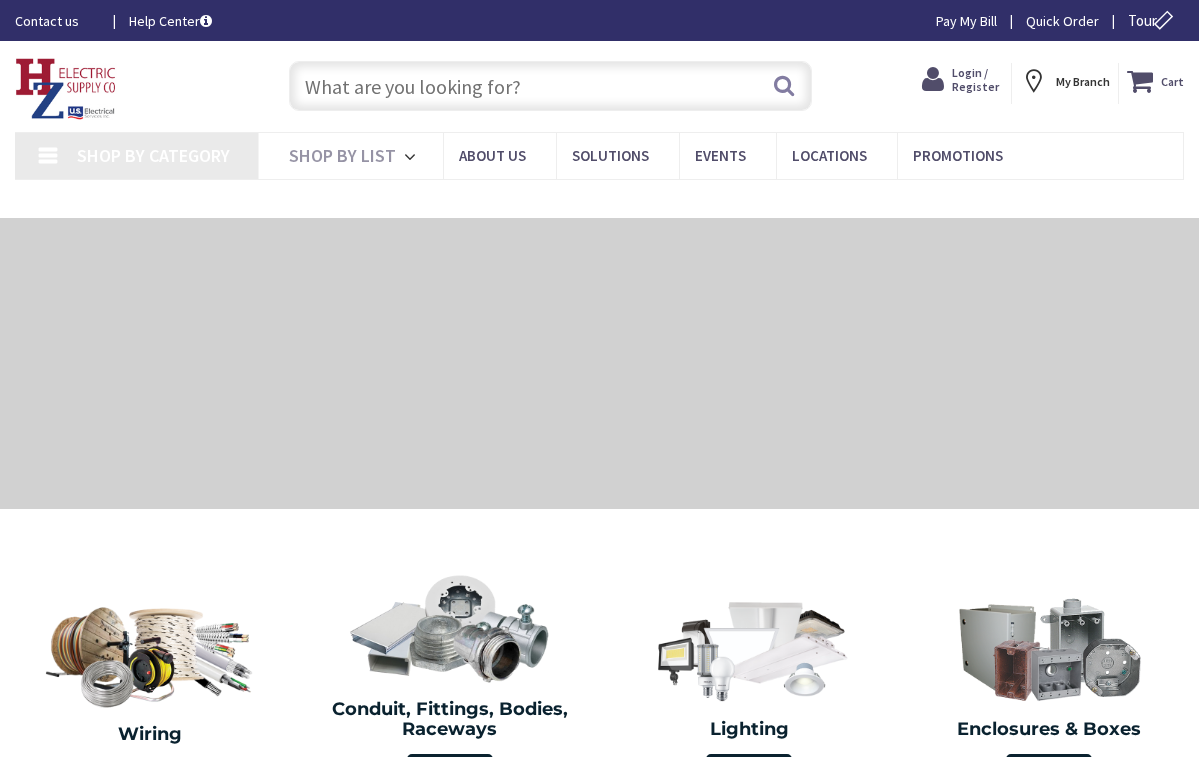 scroll, scrollTop: 0, scrollLeft: 0, axis: both 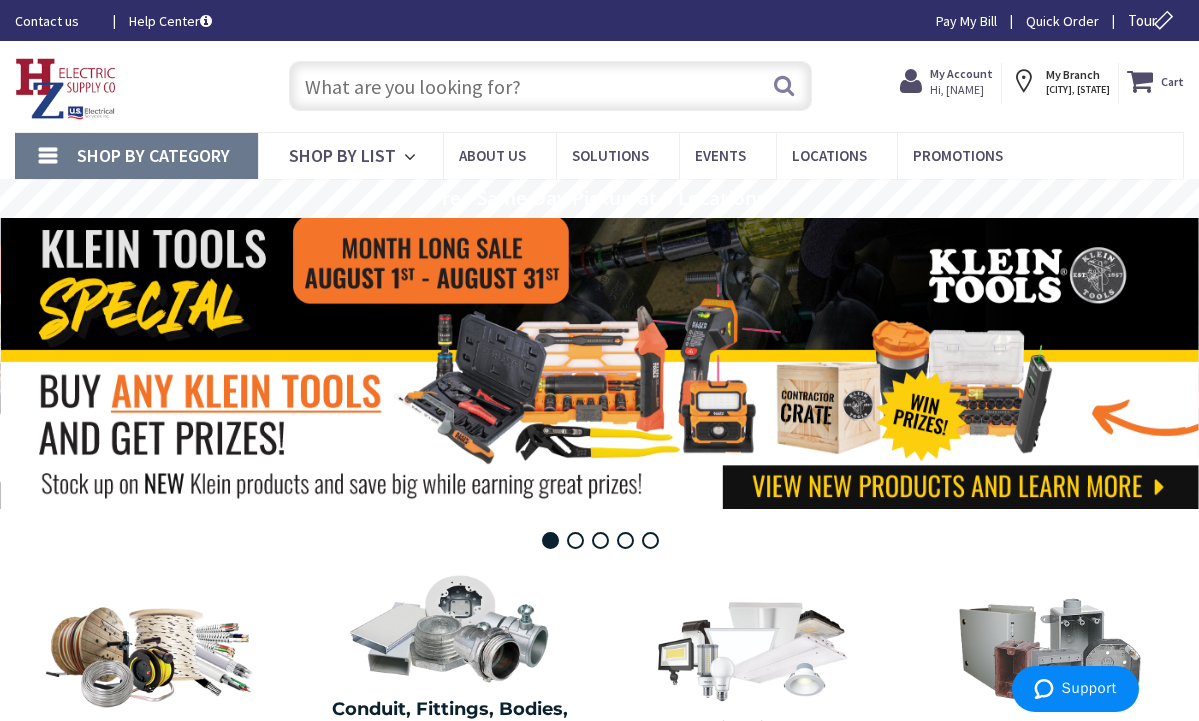 click at bounding box center [551, 86] 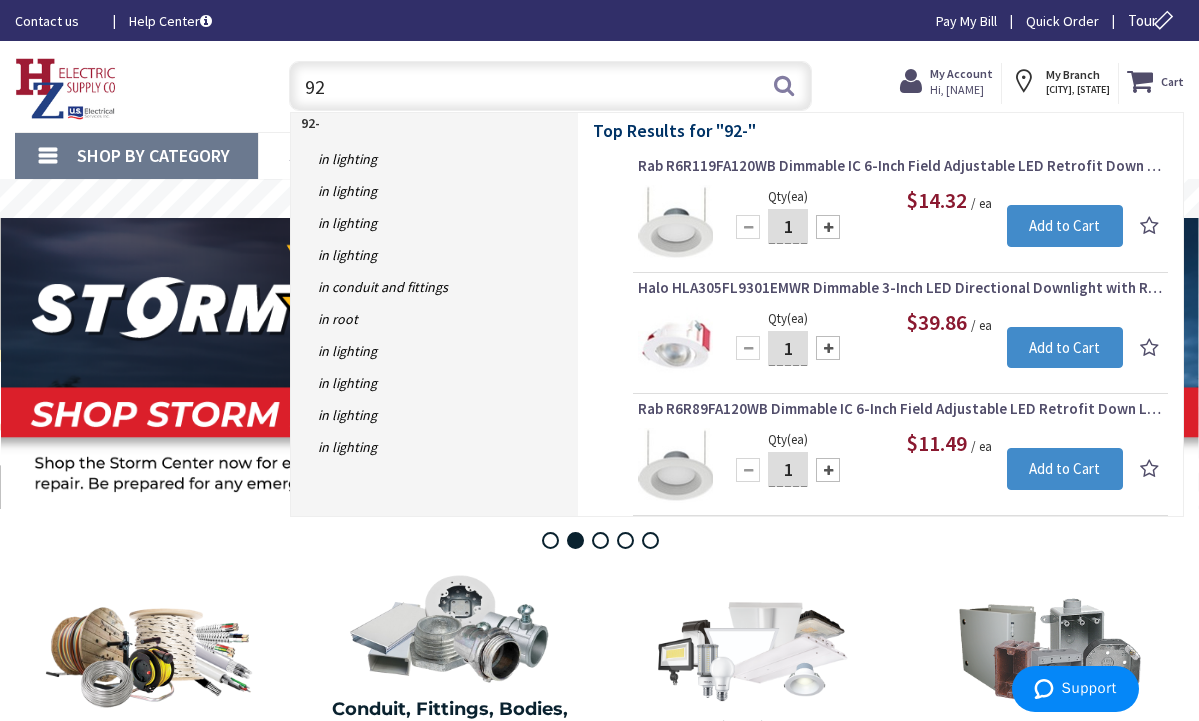 type on "9" 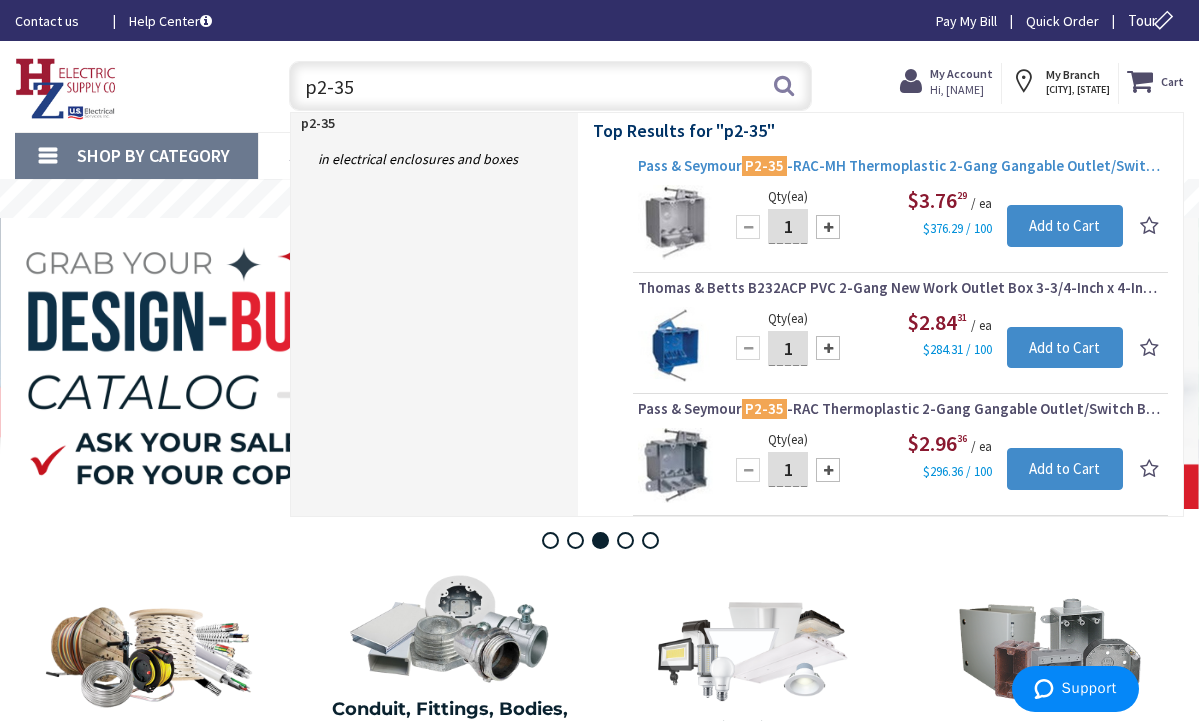 type on "p2-35" 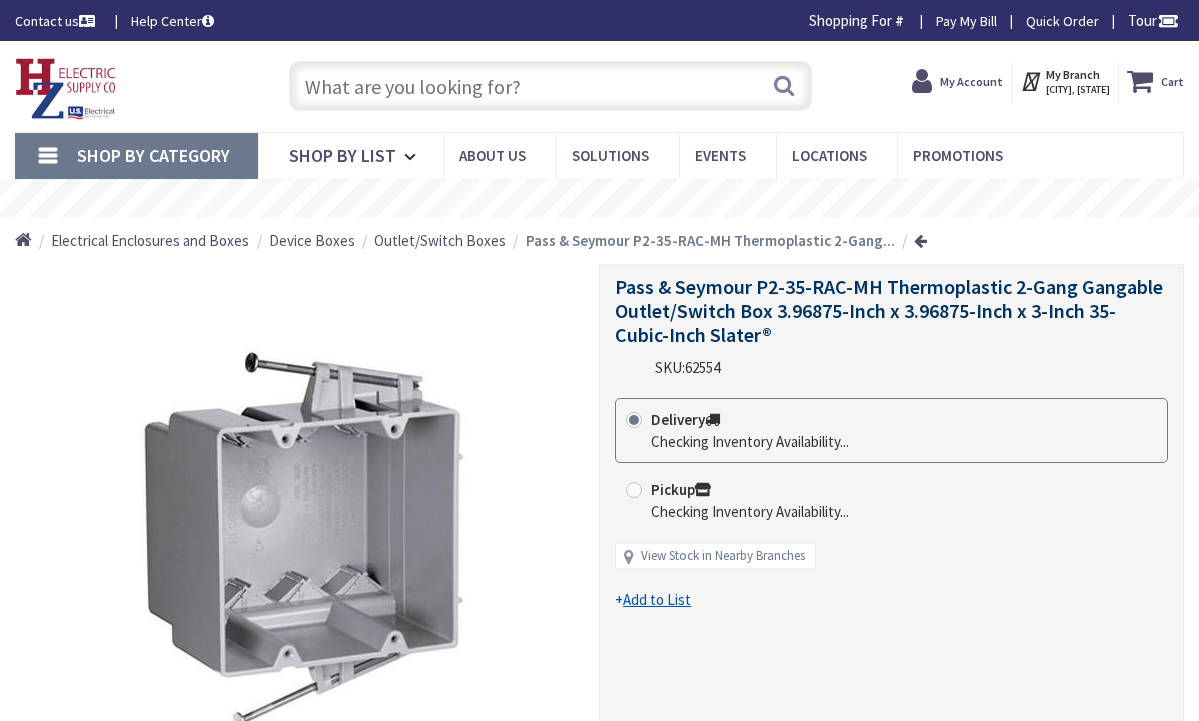 scroll, scrollTop: 0, scrollLeft: 0, axis: both 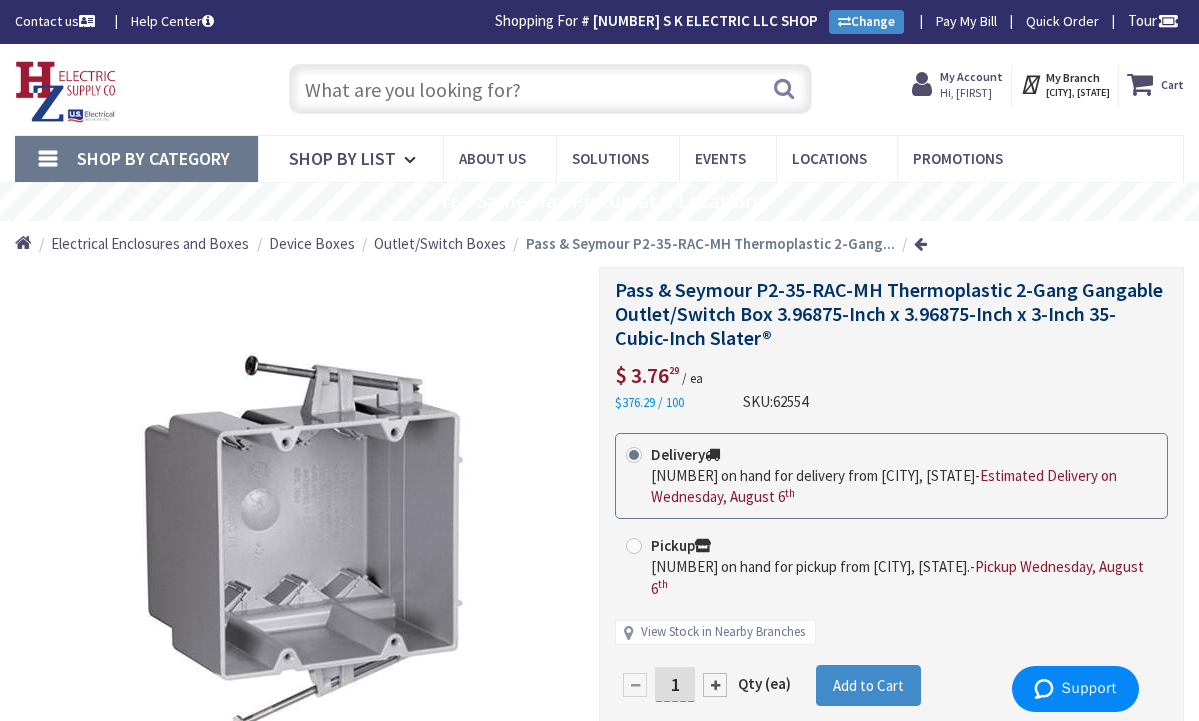 click at bounding box center (551, 89) 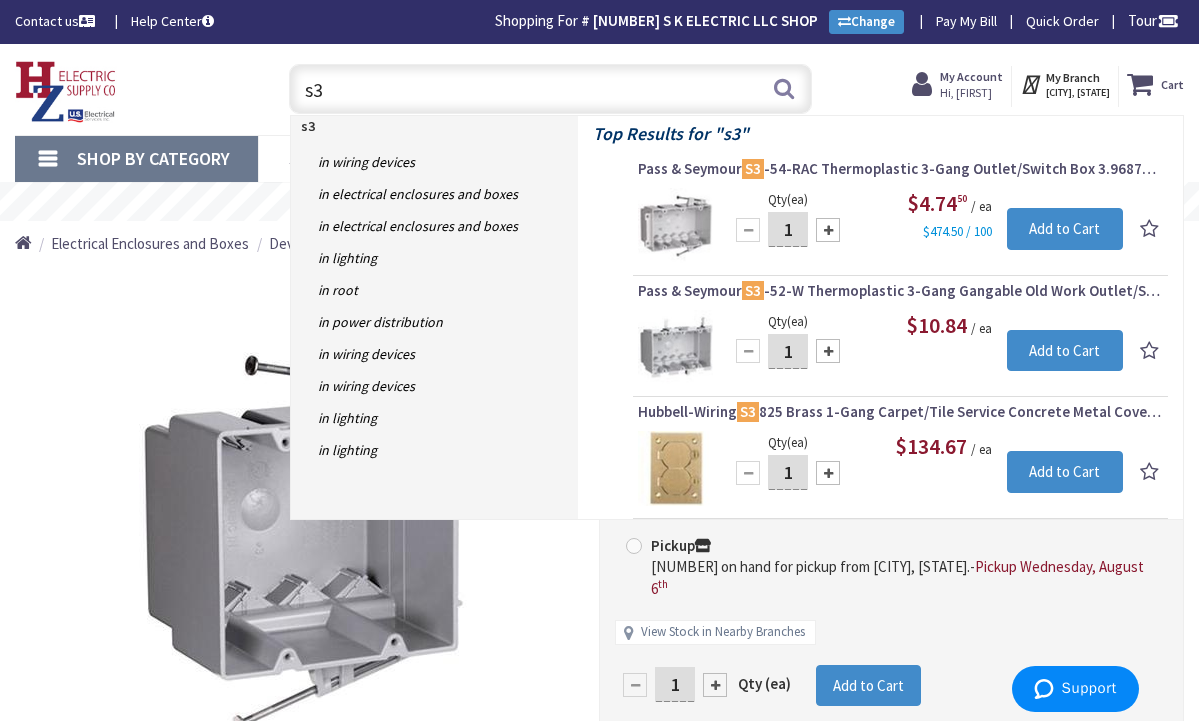 click on "s3" at bounding box center [551, 89] 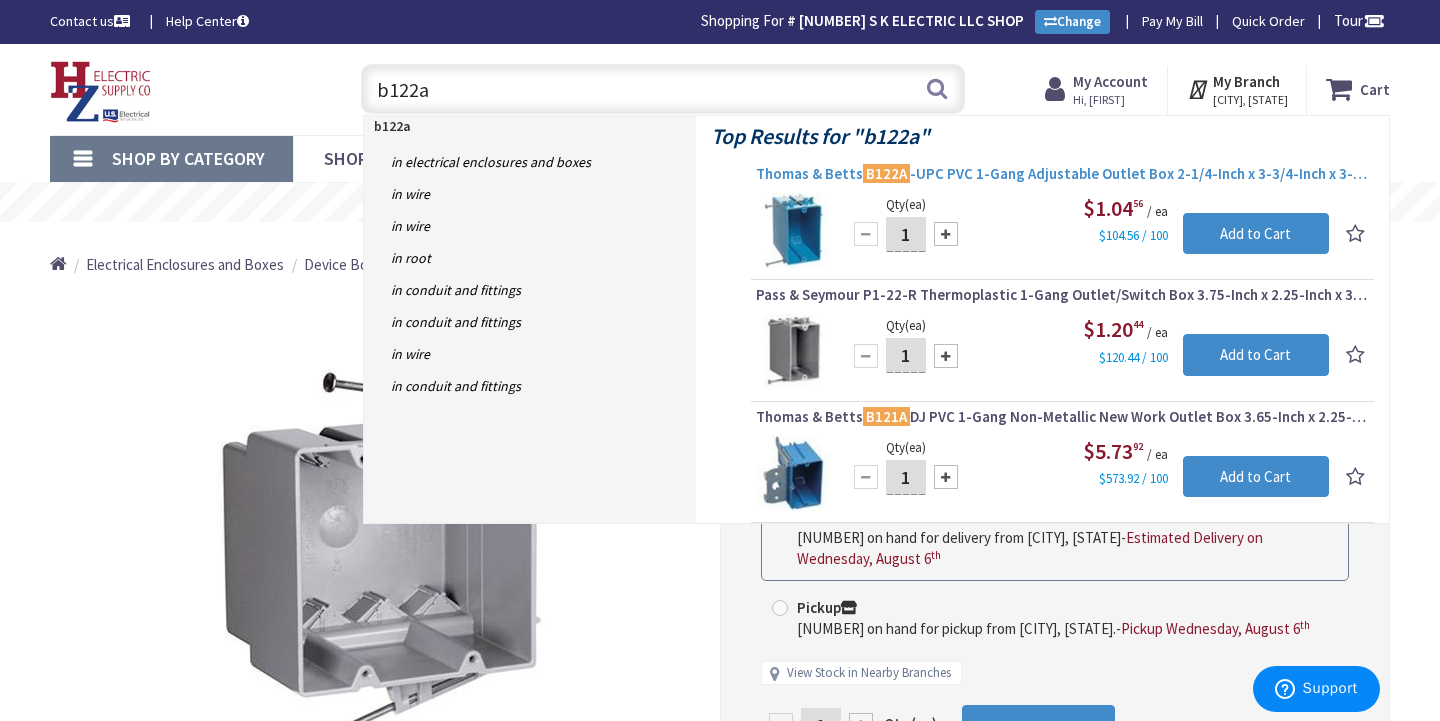 type on "b122a" 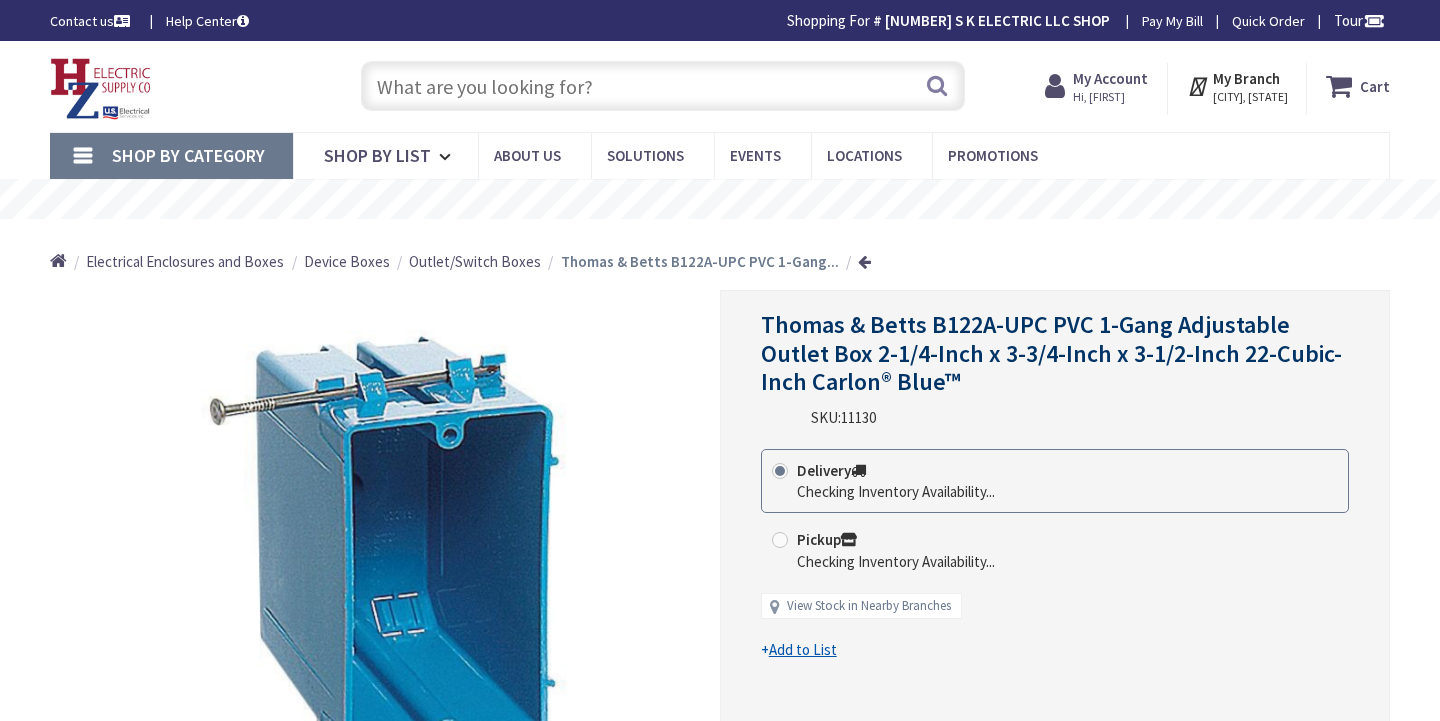 scroll, scrollTop: 0, scrollLeft: 0, axis: both 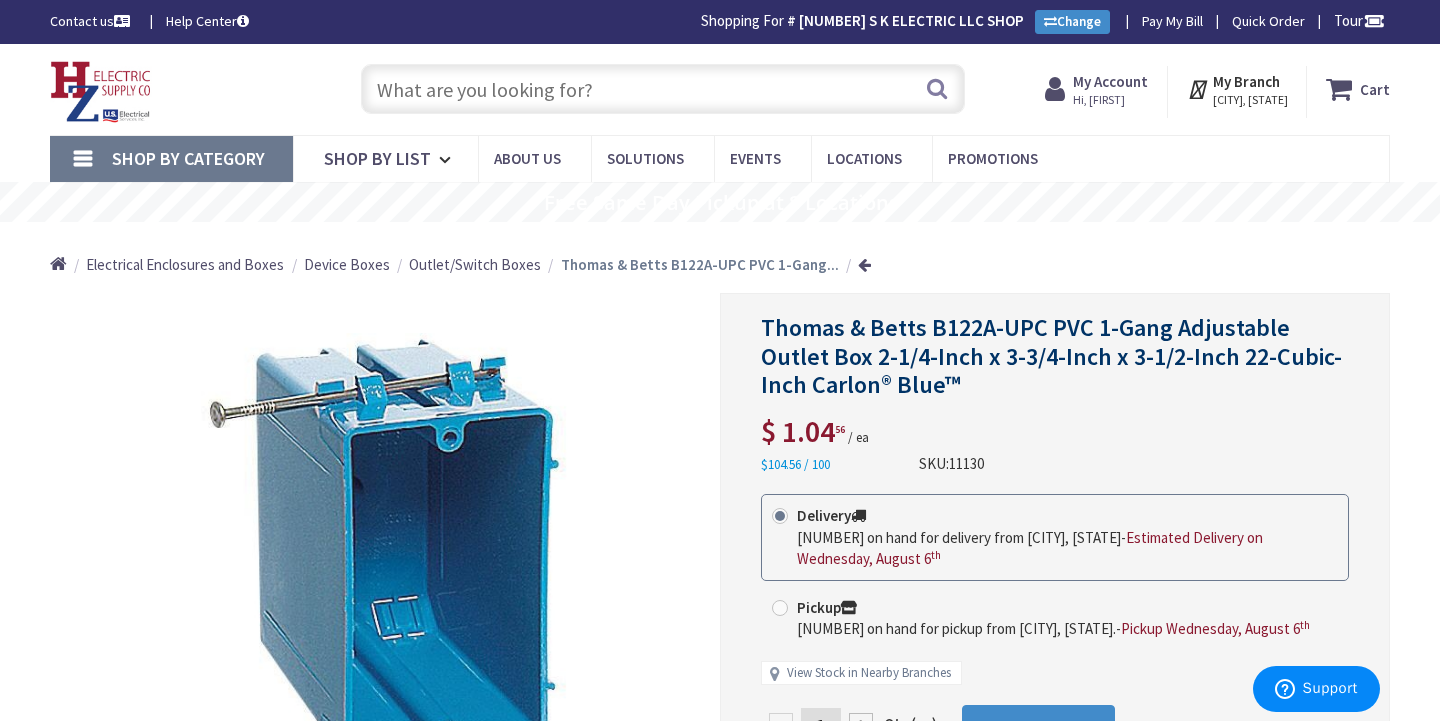 click at bounding box center [663, 89] 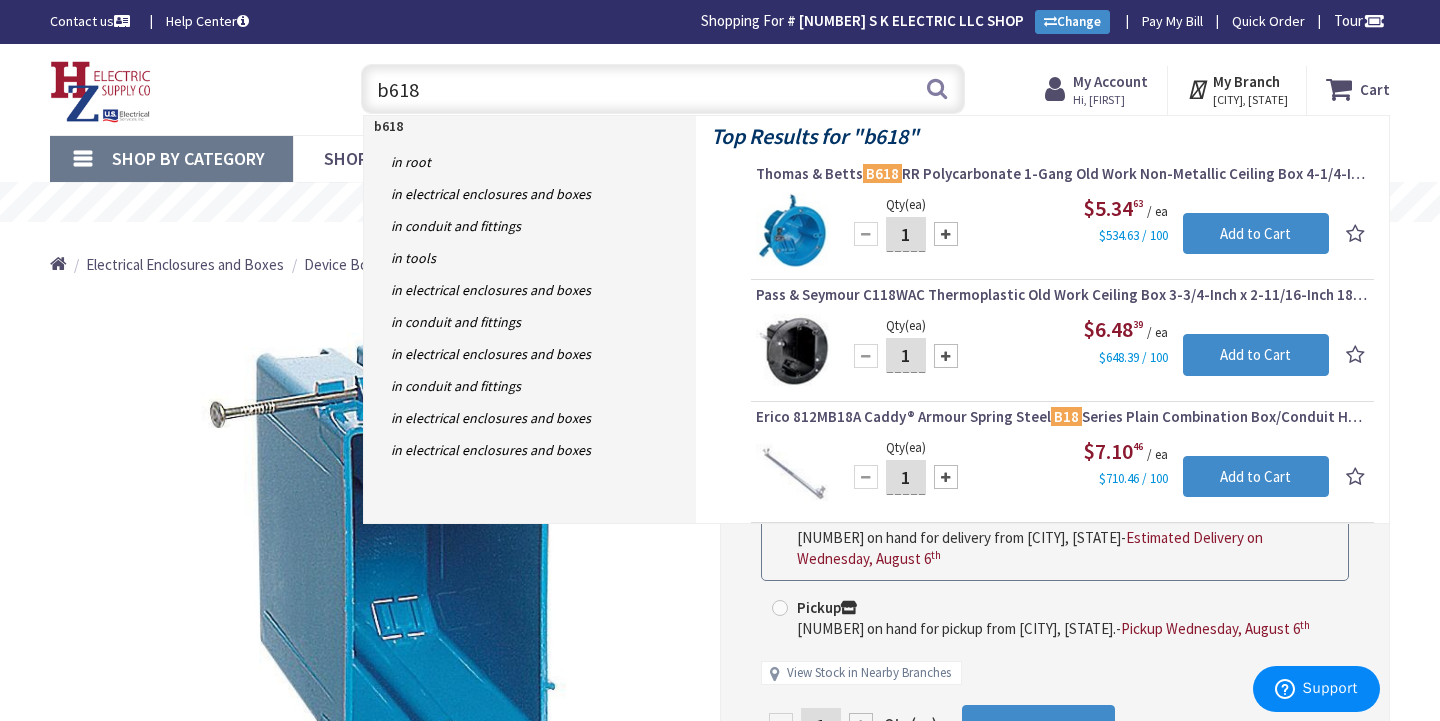 click on "b618" at bounding box center [663, 89] 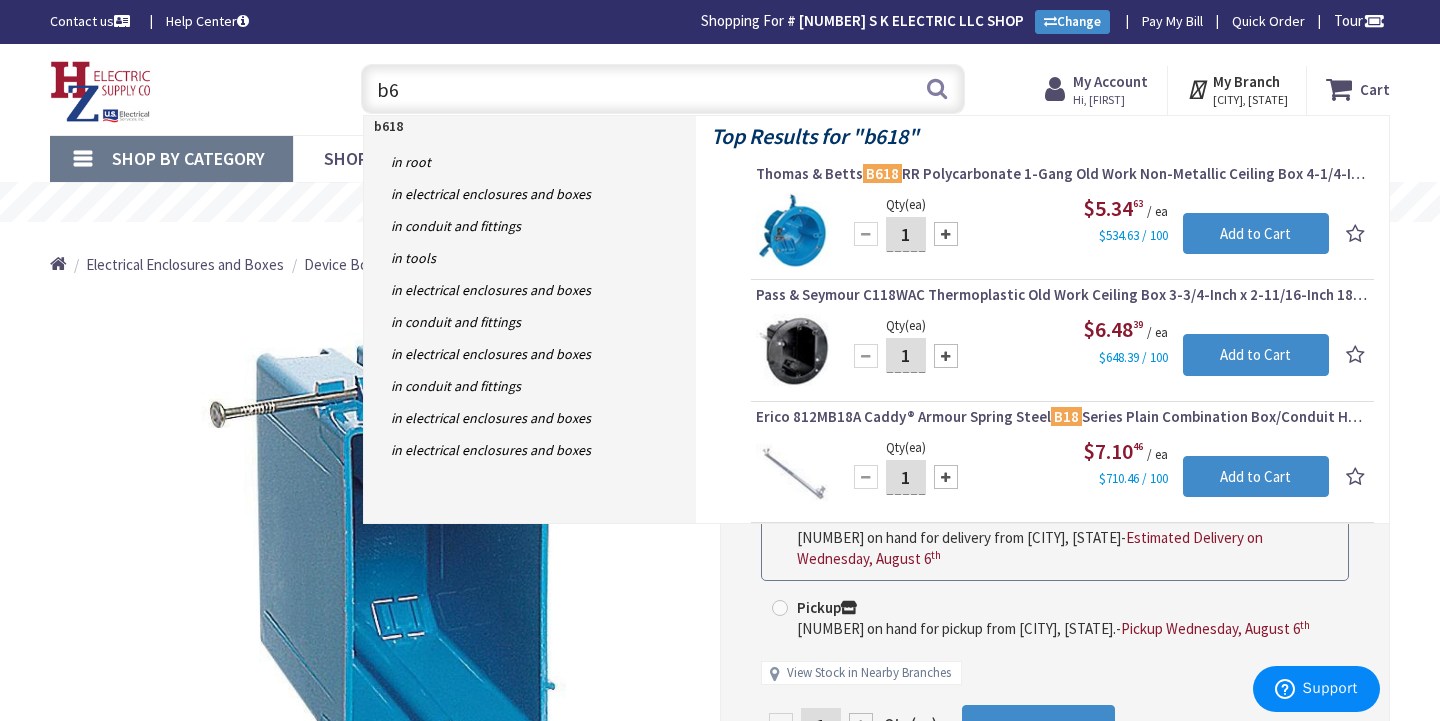type on "b" 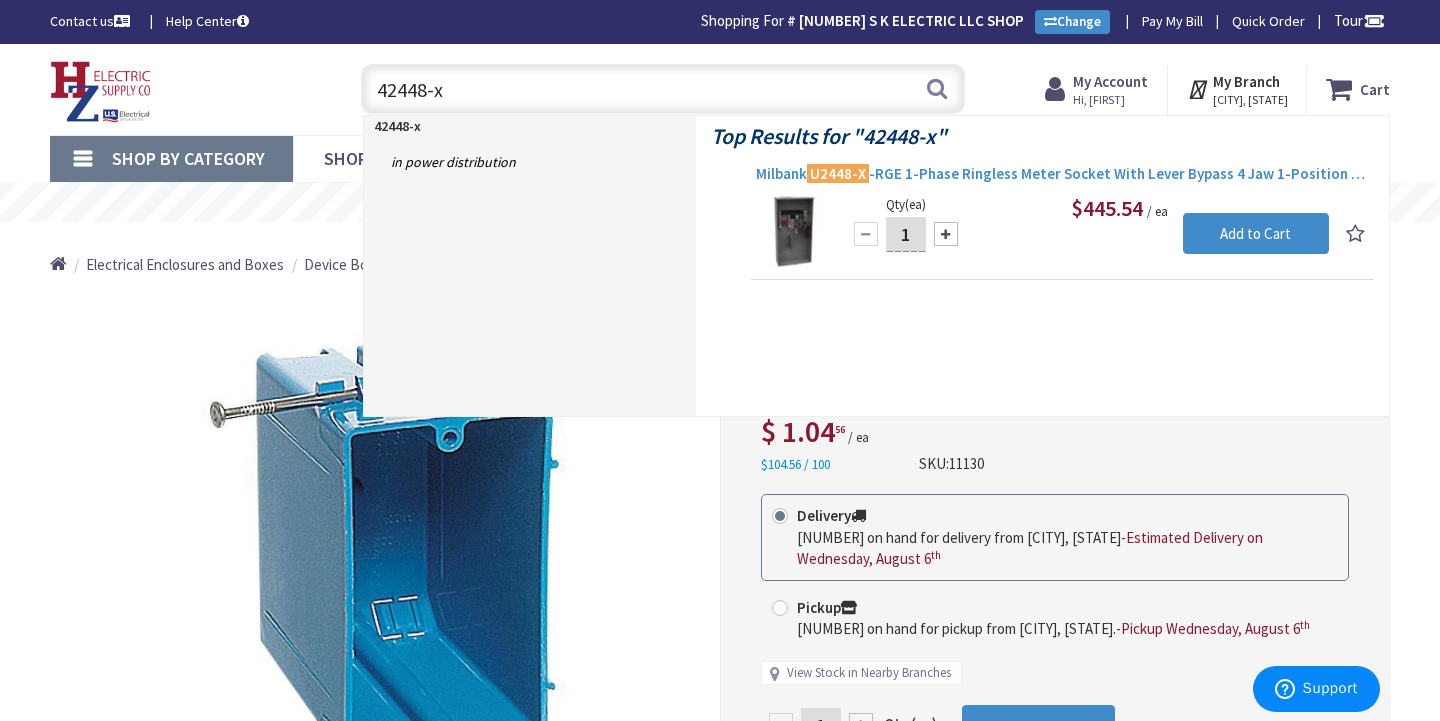 type on "42448-x" 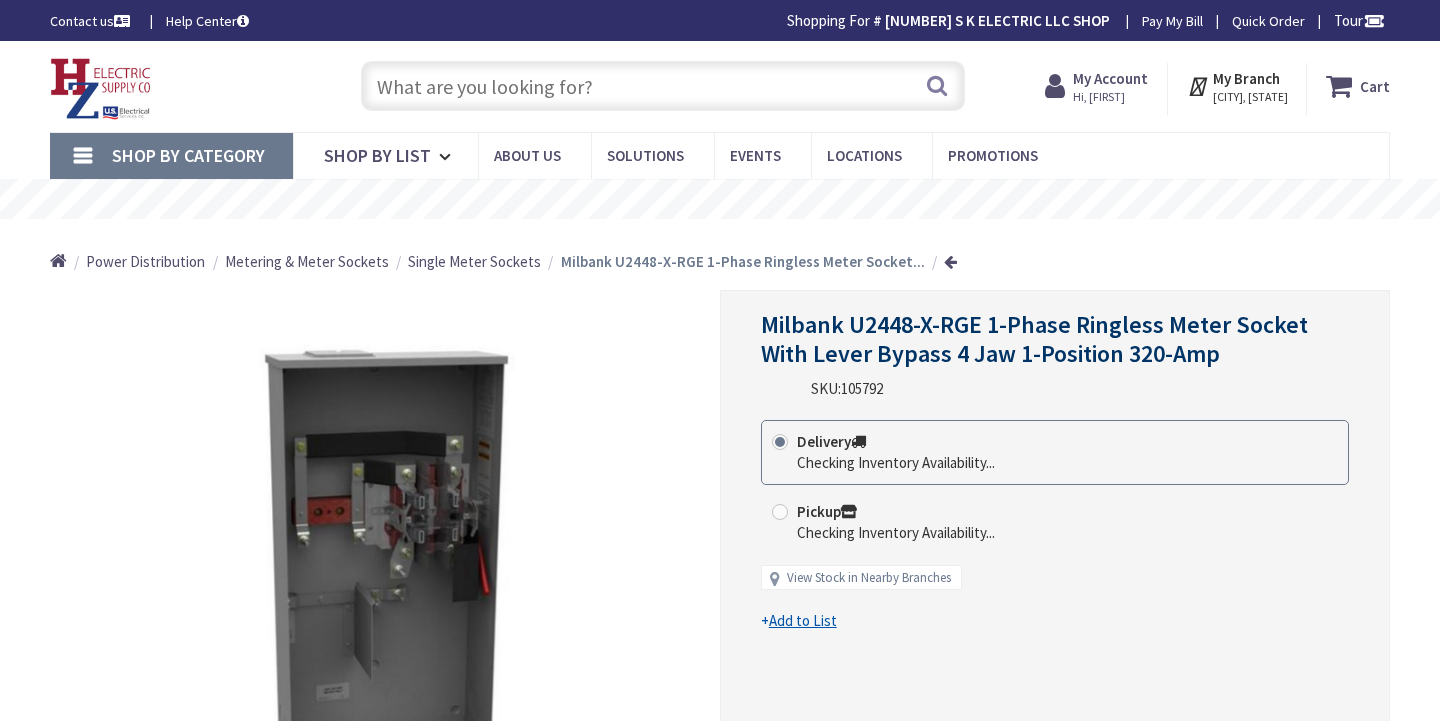 scroll, scrollTop: 0, scrollLeft: 0, axis: both 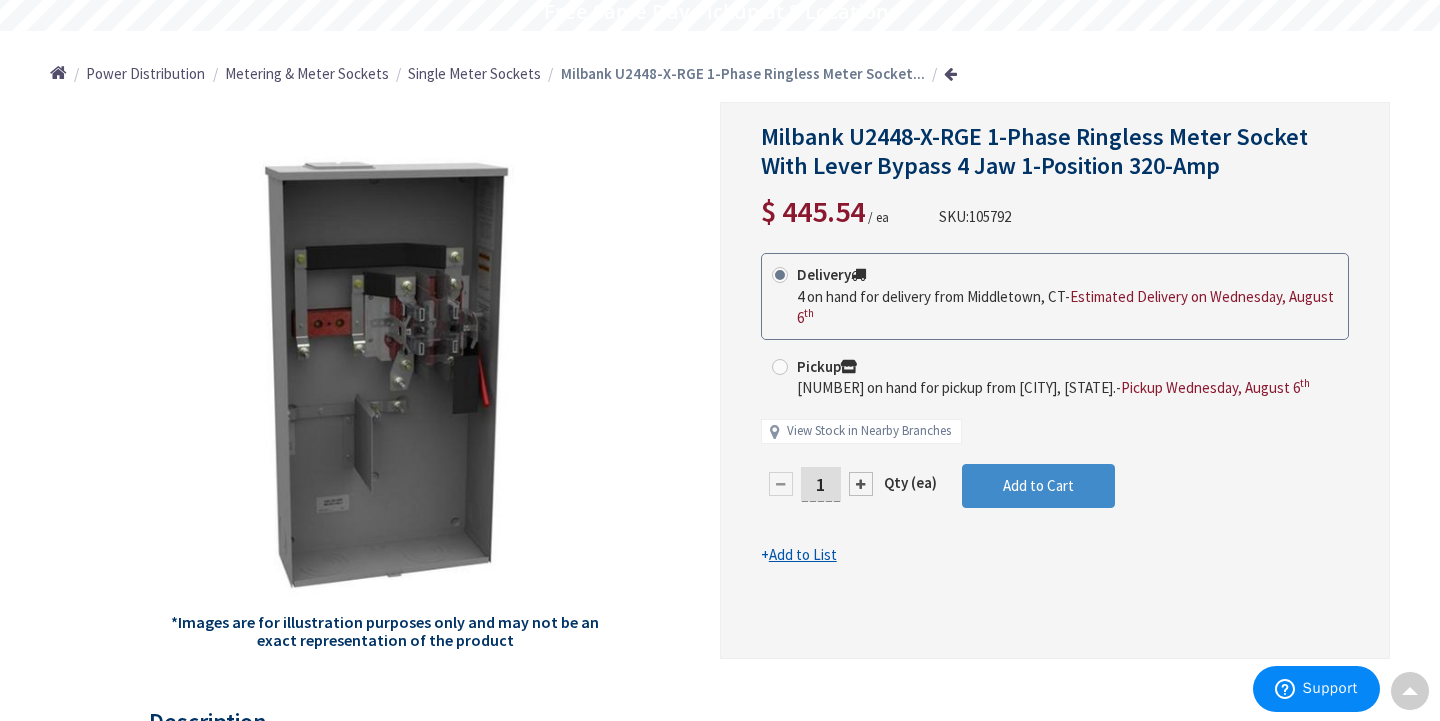 click on "1" at bounding box center (821, 484) 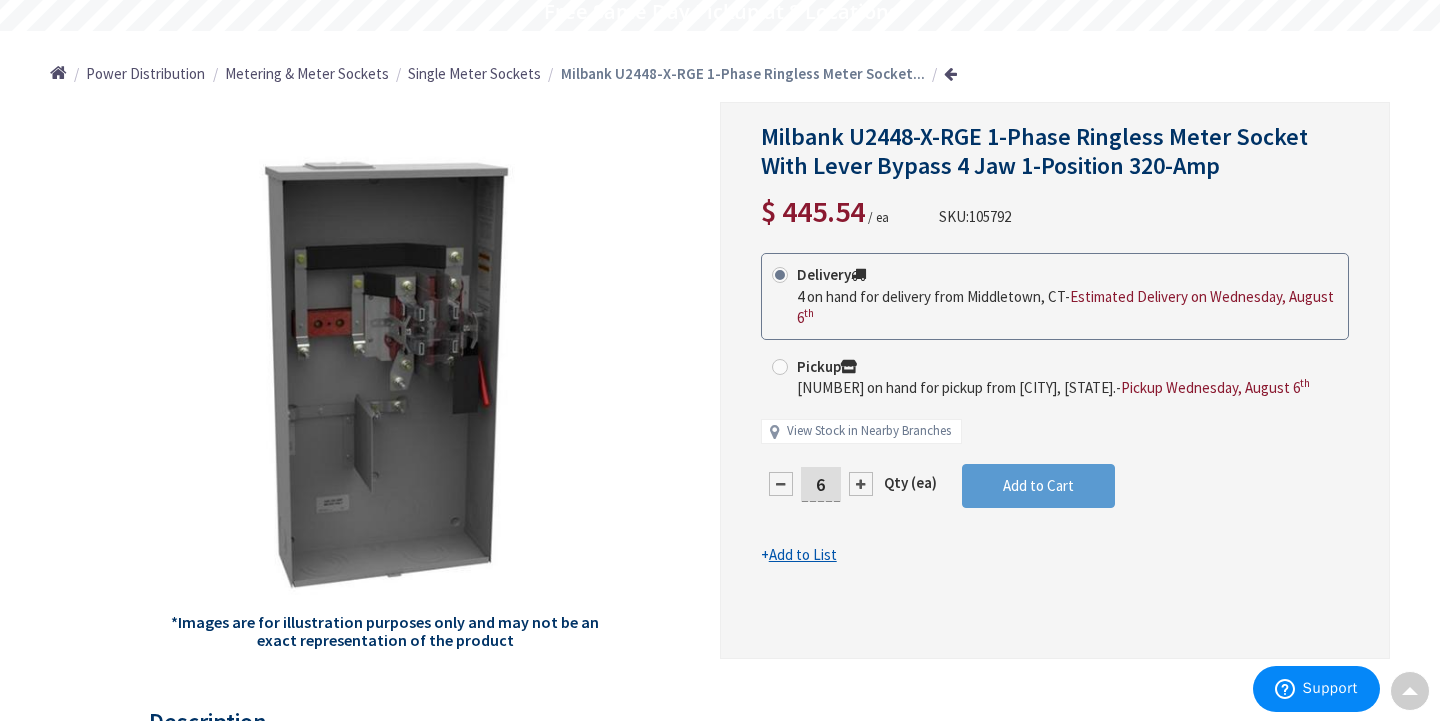 type on "6" 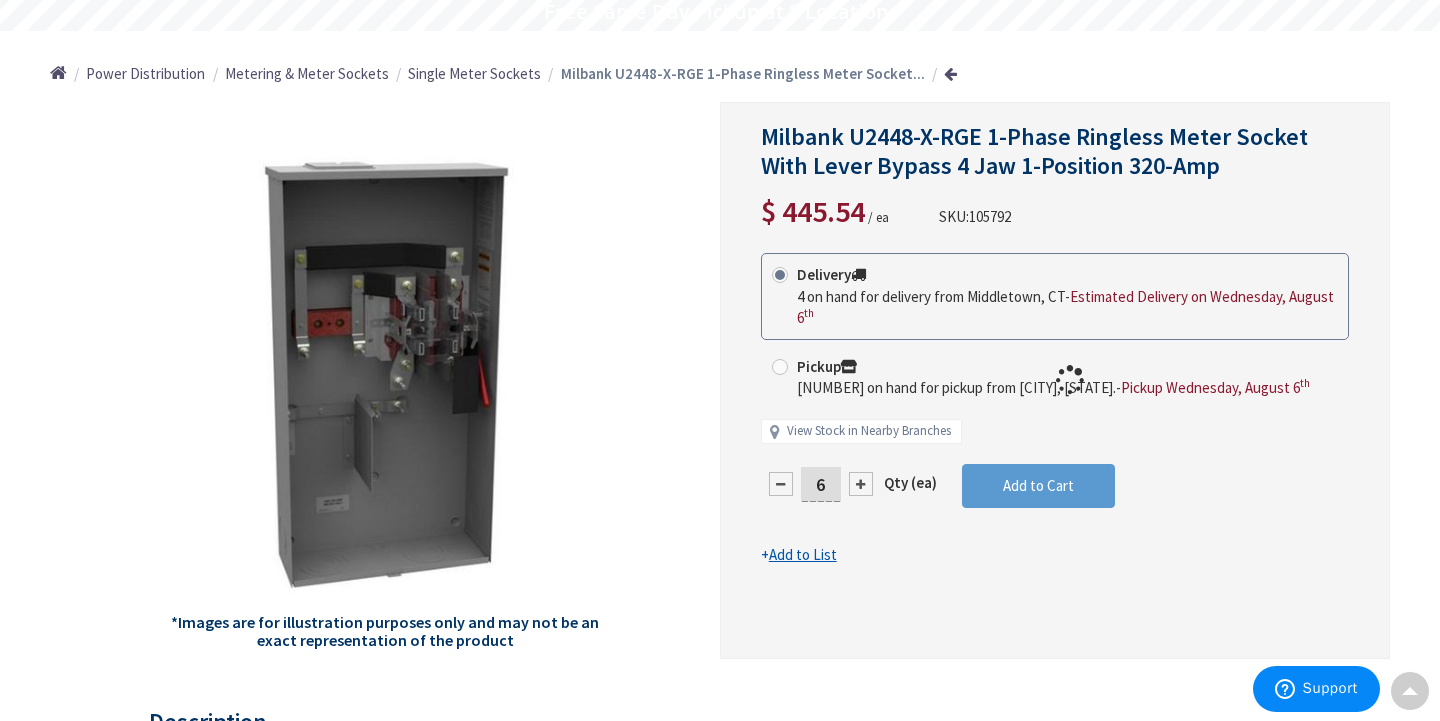 click on "This product is Discontinued
Delivery
4 on hand for delivery from Middletown, CT
-  Estimated Delivery on Wednesday, August 6 th
Pickup
4 on hand for pickup from Poughkeepsie, NY.
-  Pickup Wednesday, August 6 th
View Stock in Nearby Branches
6 Qty (ea)" at bounding box center (1055, 409) 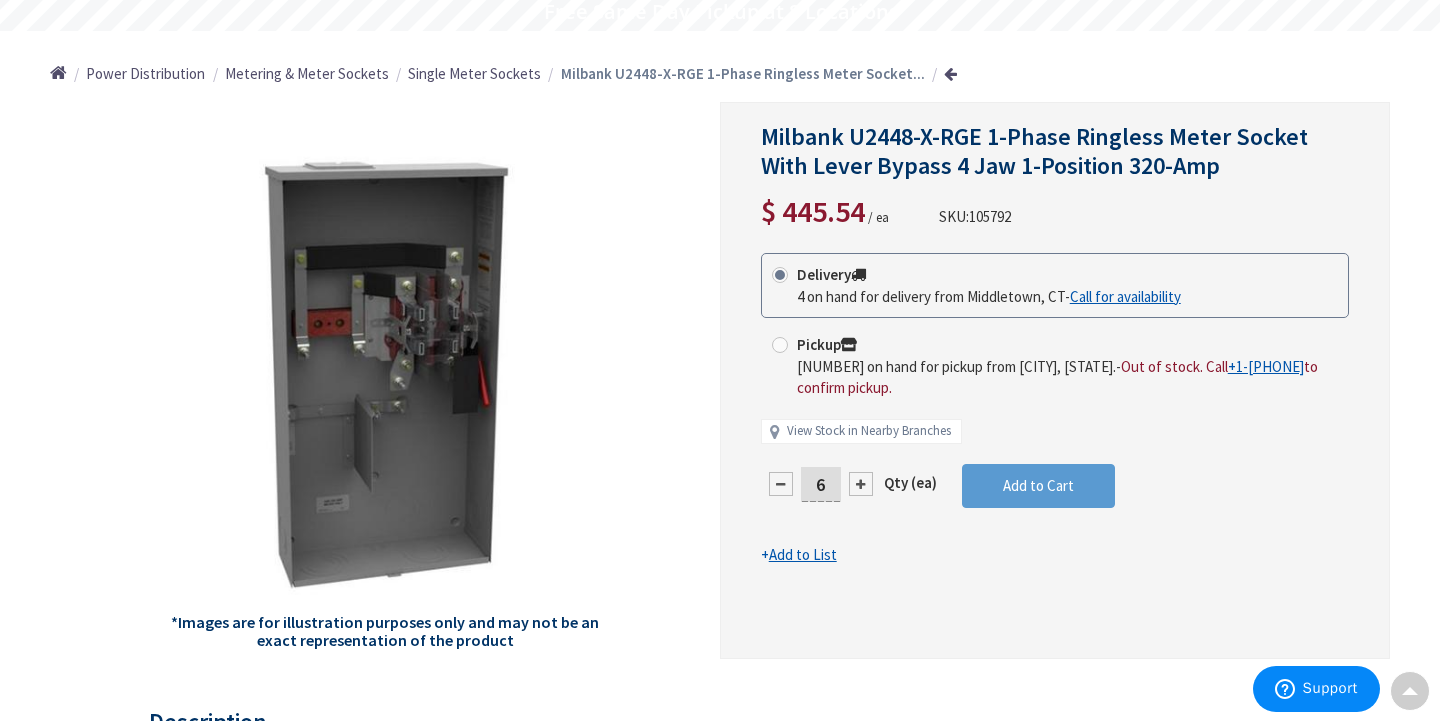 click on "Add to Cart" at bounding box center (1038, 485) 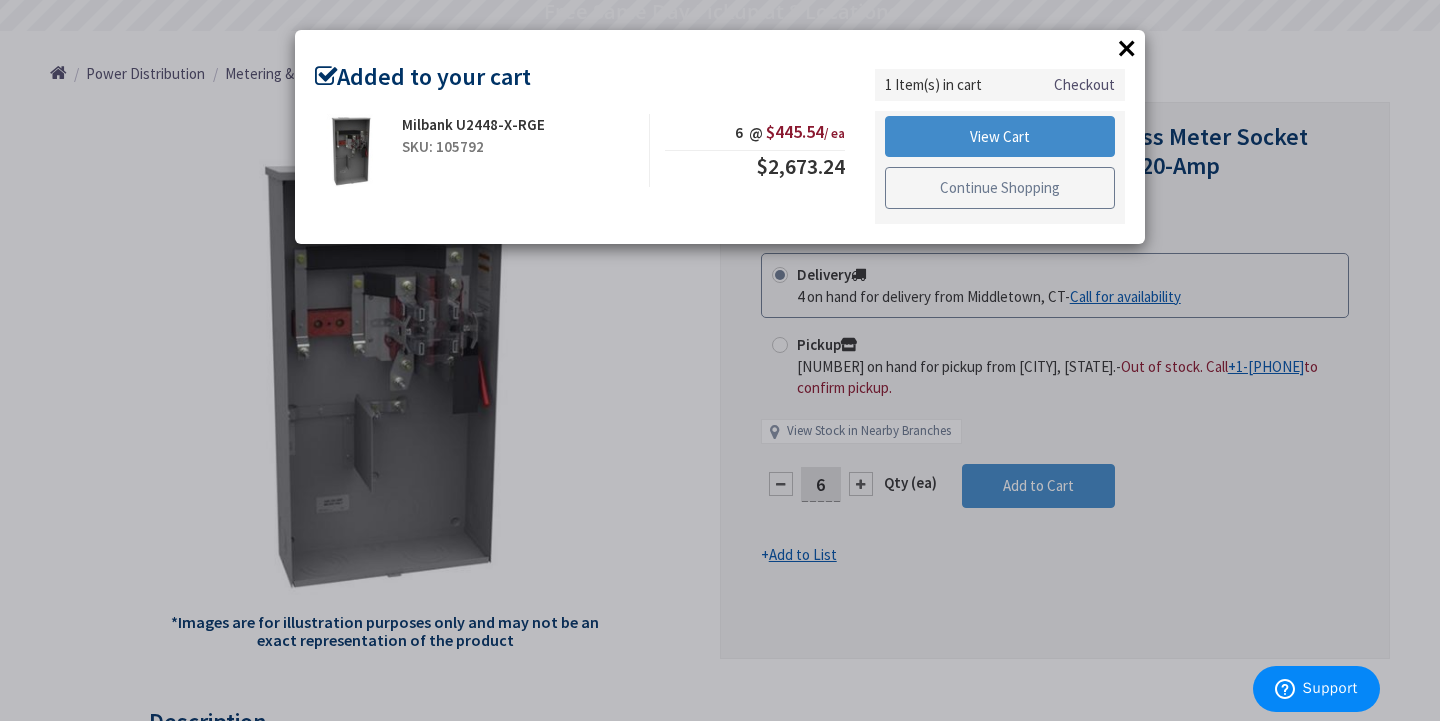 click on "Continue Shopping" at bounding box center [1000, 188] 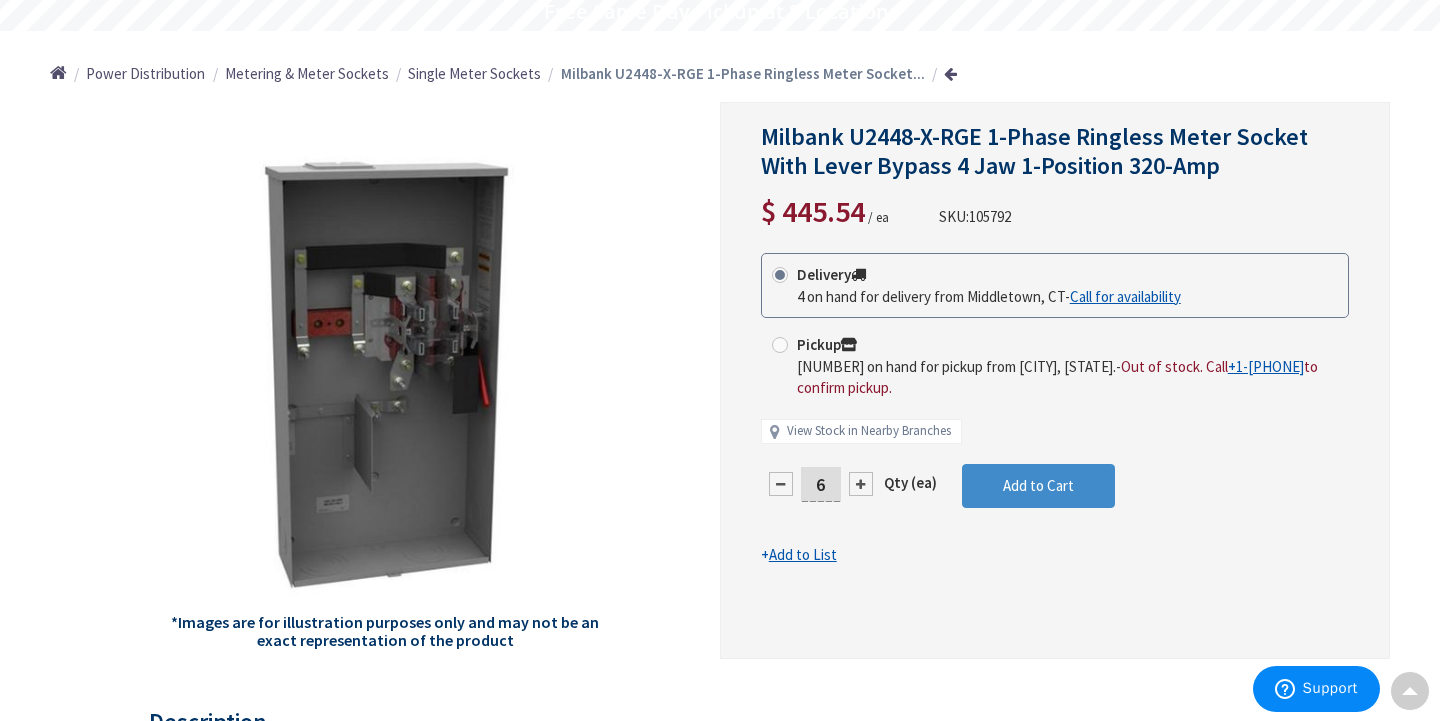 scroll, scrollTop: 0, scrollLeft: 0, axis: both 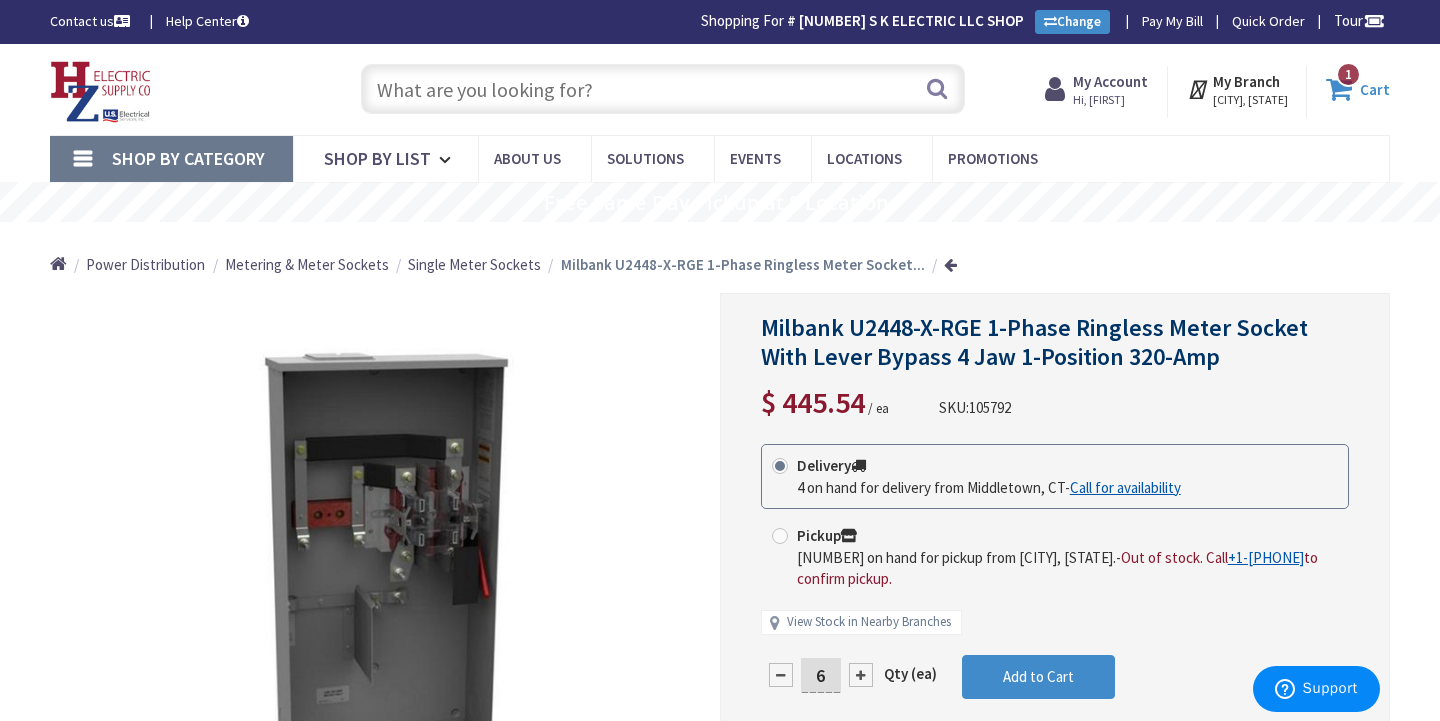 click at bounding box center [1343, 89] 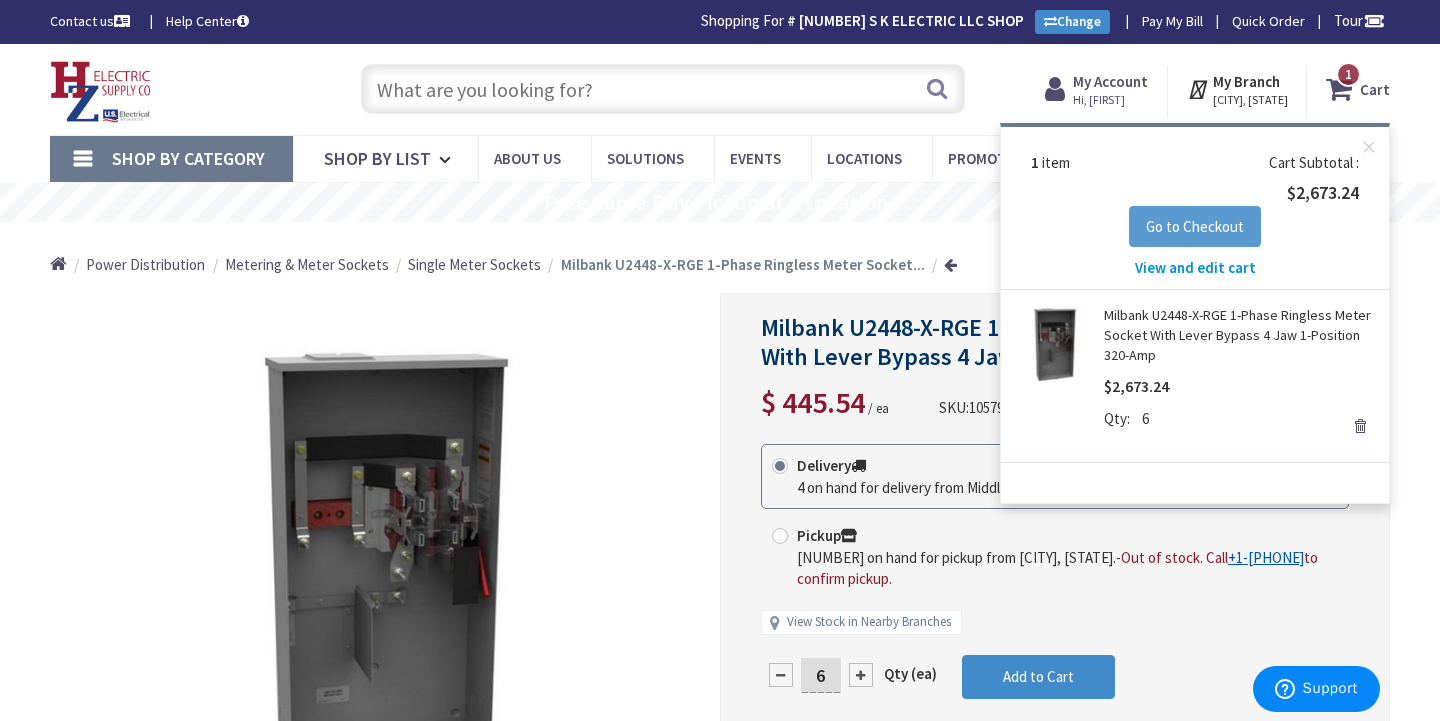 click on "Go to Checkout" at bounding box center [1195, 226] 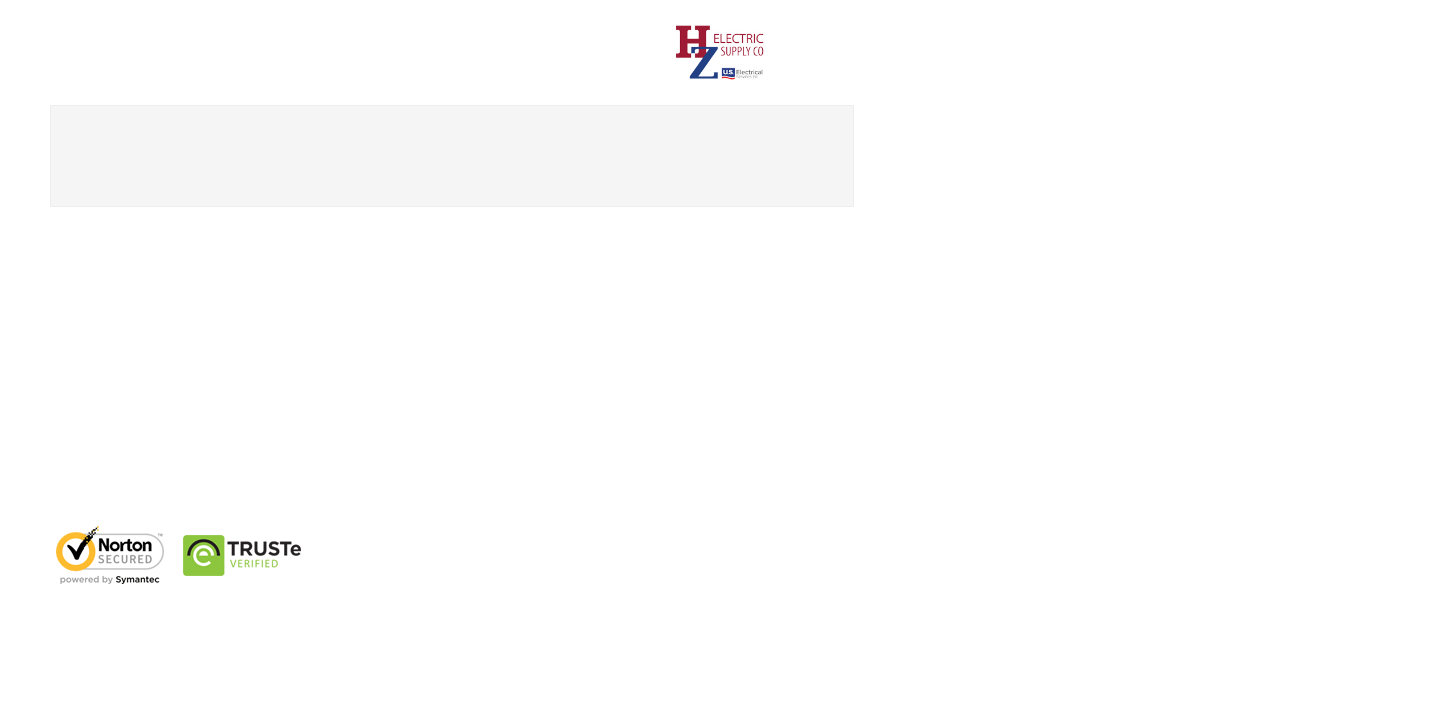 scroll, scrollTop: 0, scrollLeft: 0, axis: both 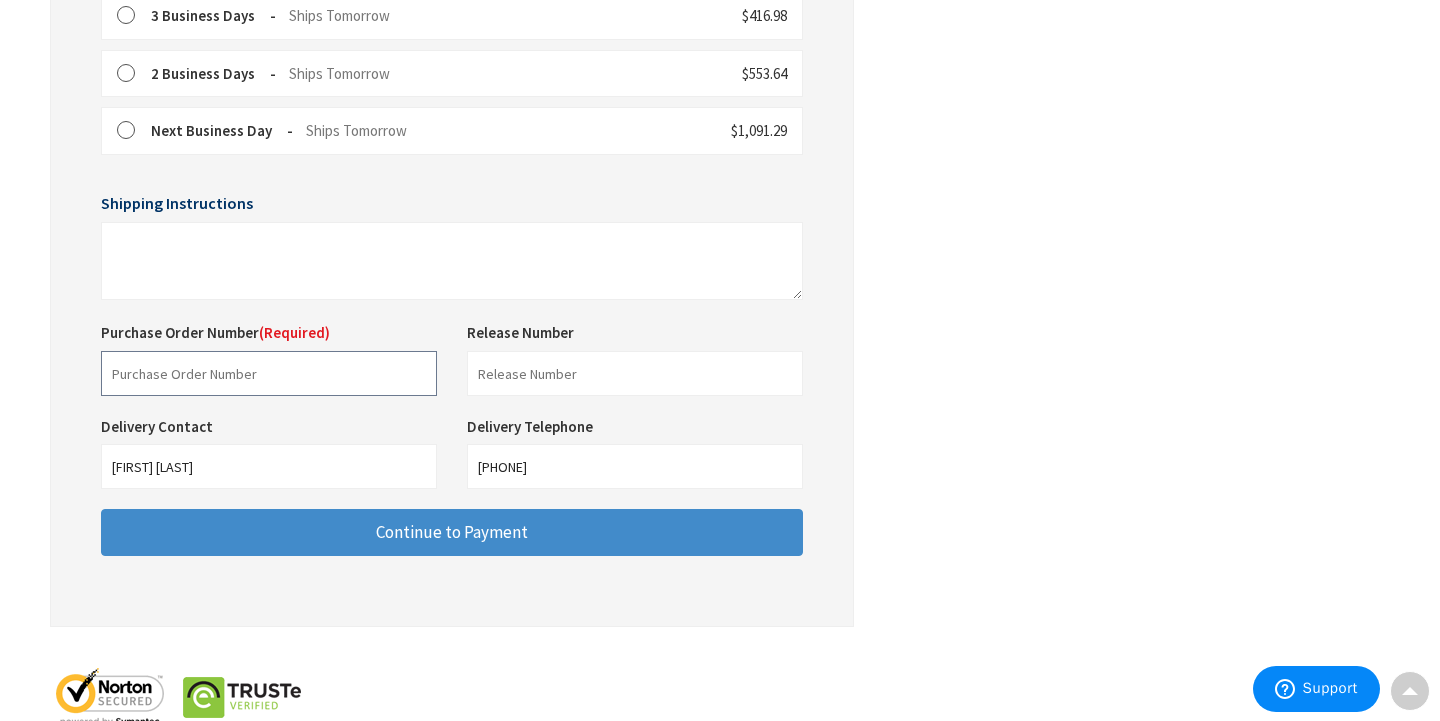 click at bounding box center [269, 373] 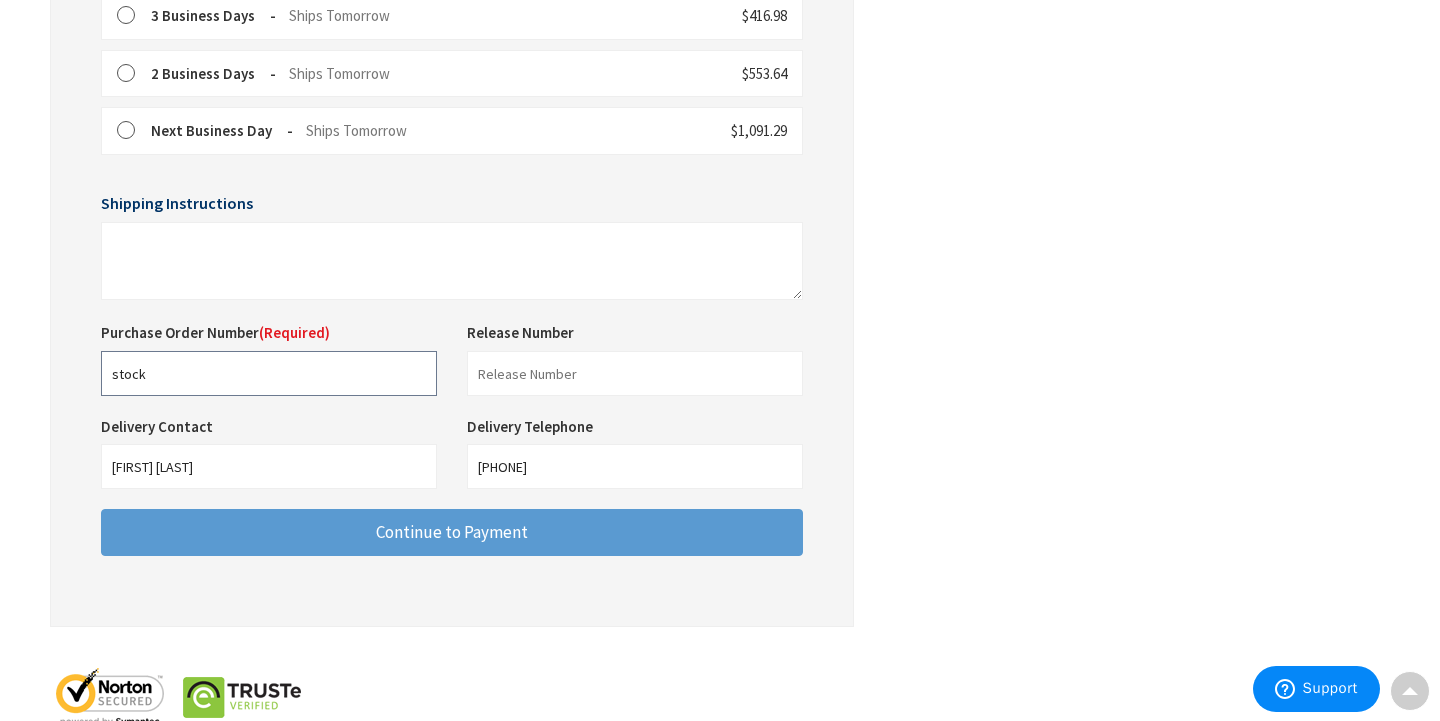 type on "stock" 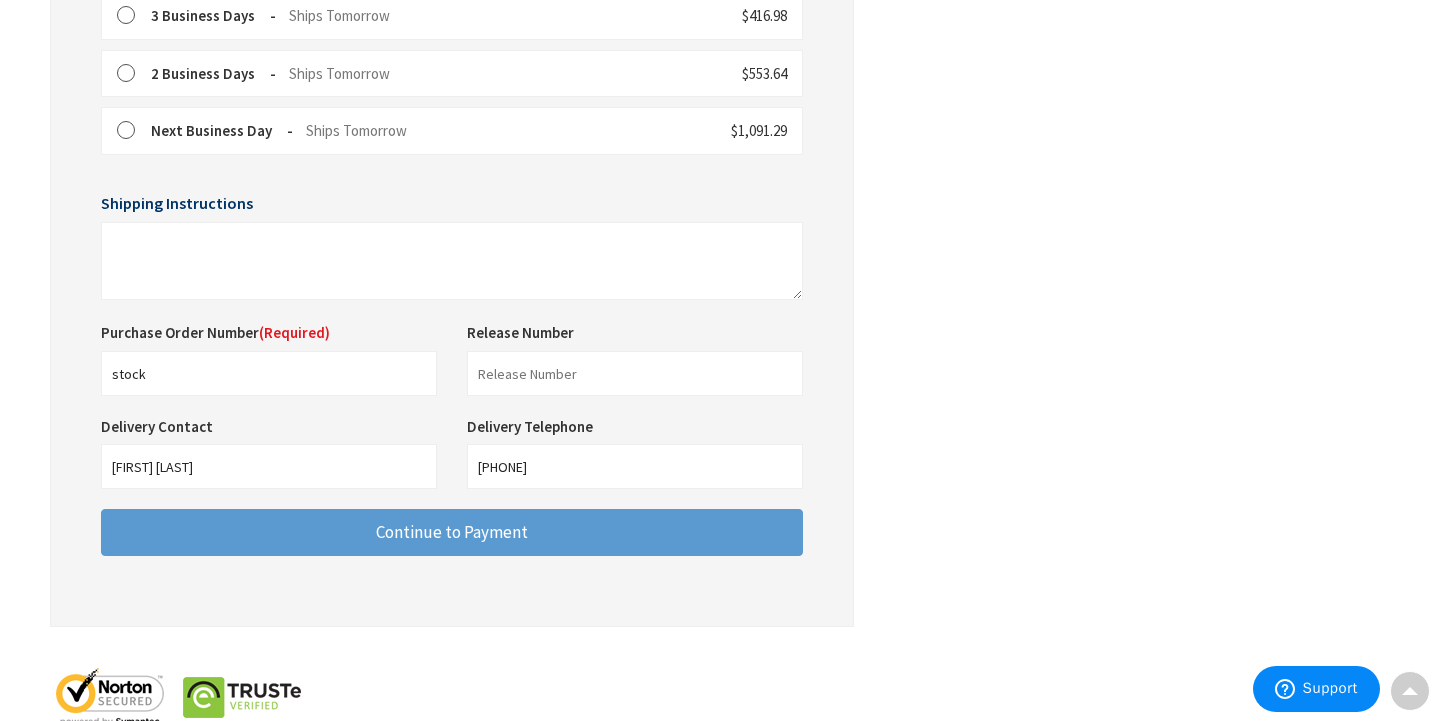 click on "Continue to Payment" at bounding box center (452, 532) 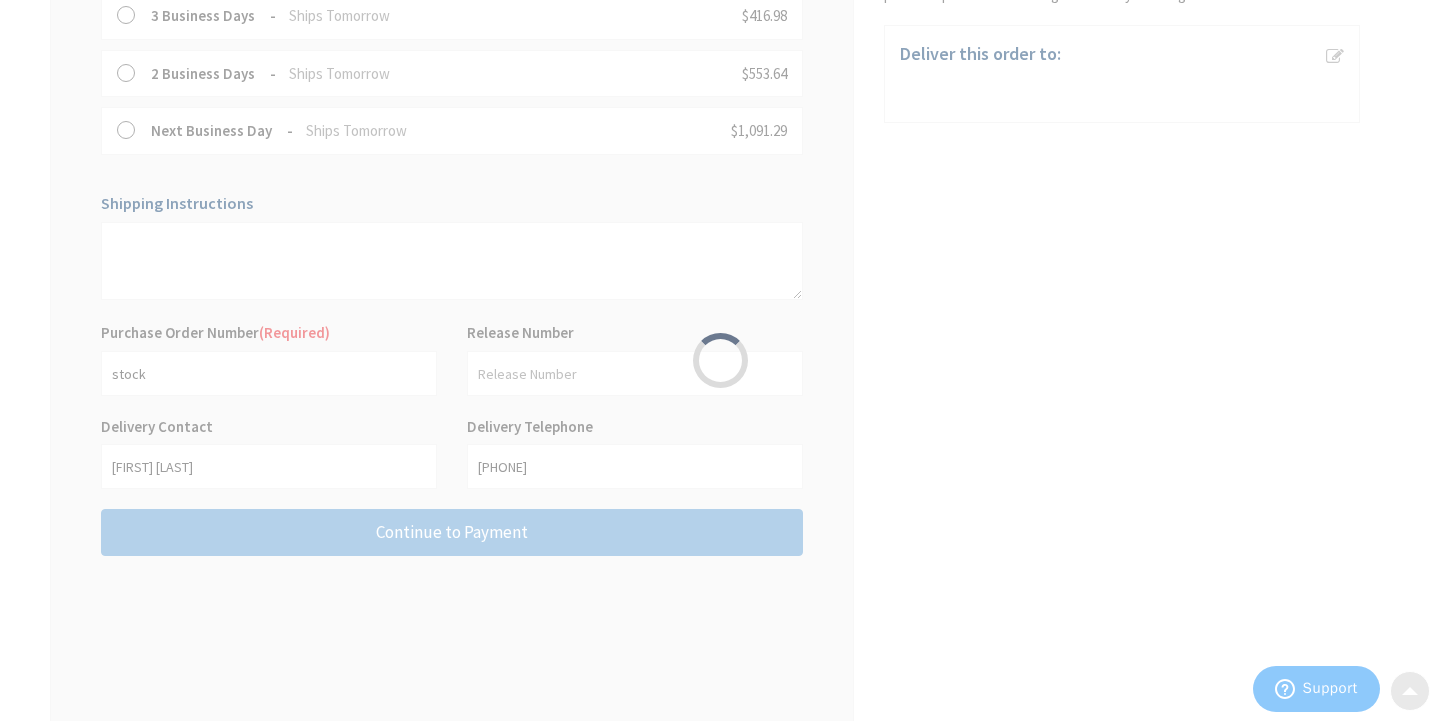 scroll, scrollTop: 0, scrollLeft: 0, axis: both 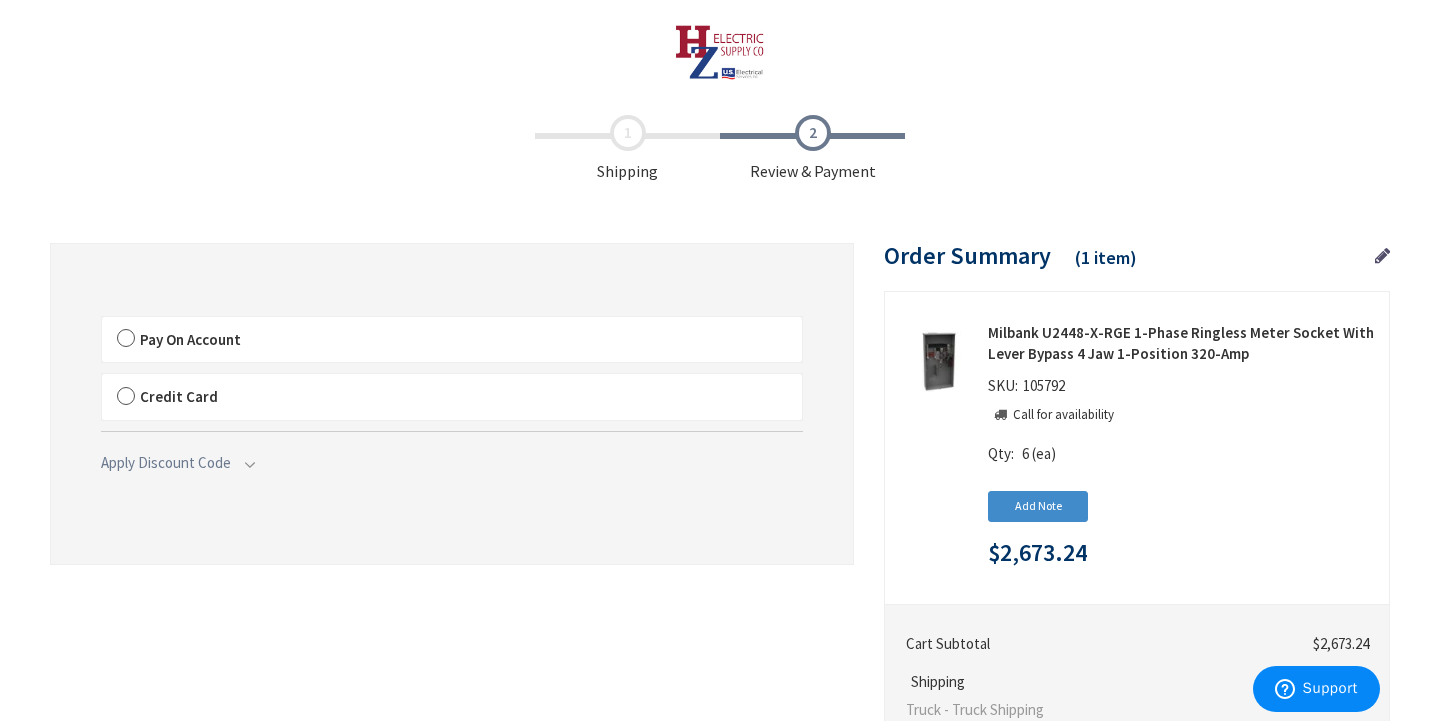 click on "Pay On Account" at bounding box center [452, 340] 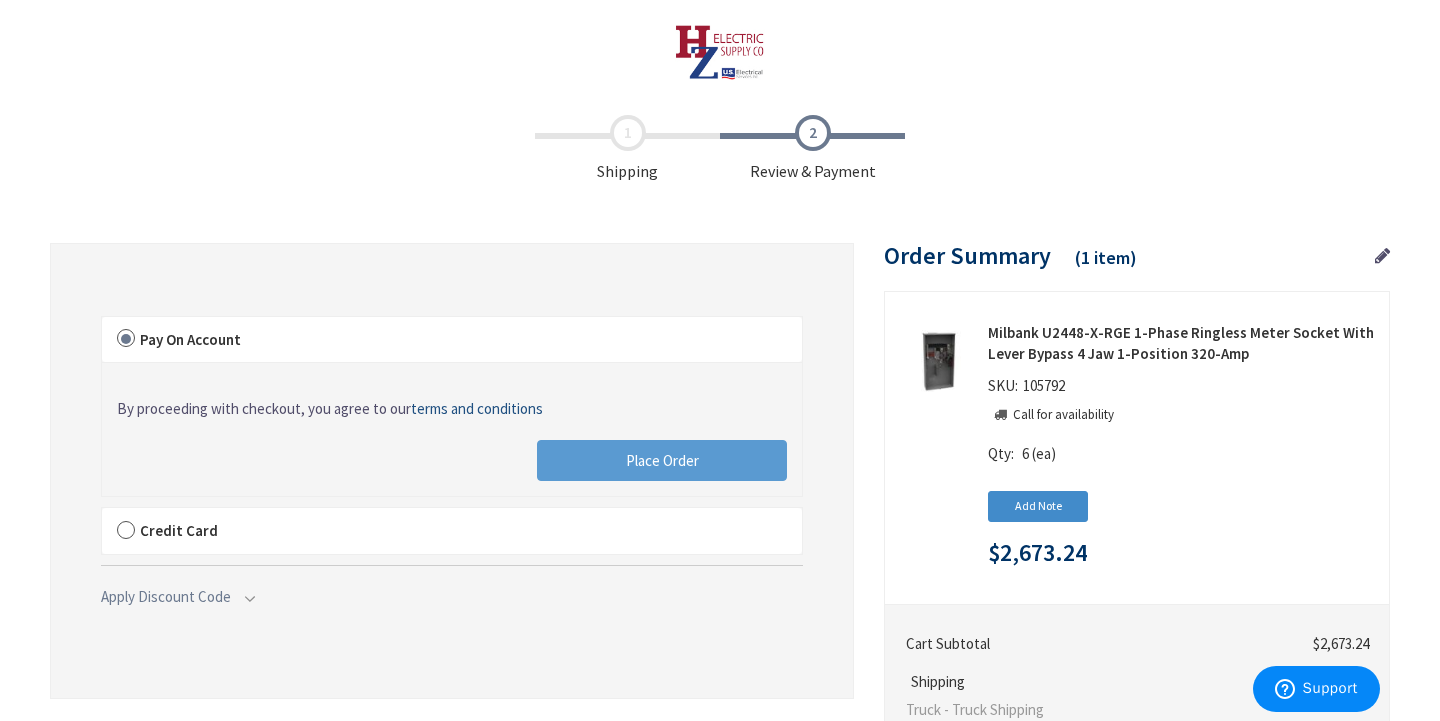 click on "Place Order" at bounding box center (662, 461) 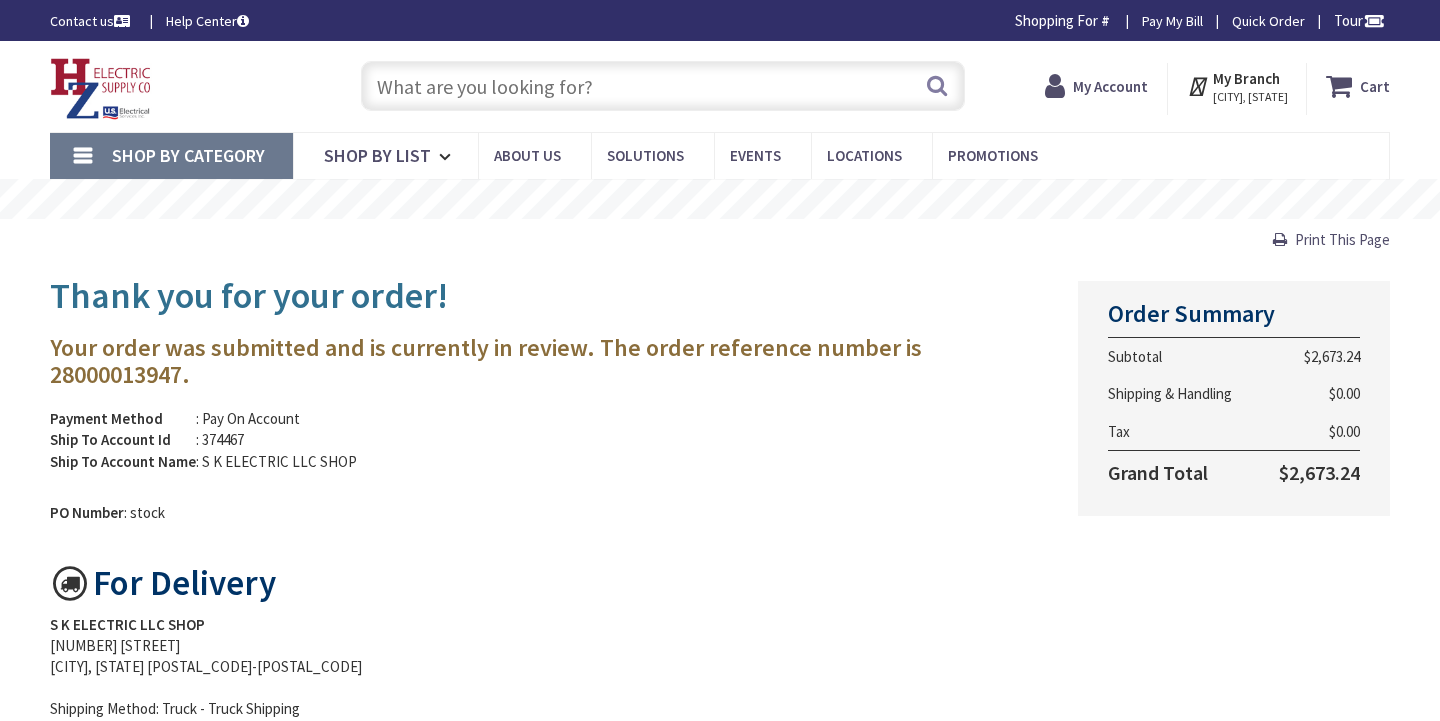 scroll, scrollTop: 0, scrollLeft: 0, axis: both 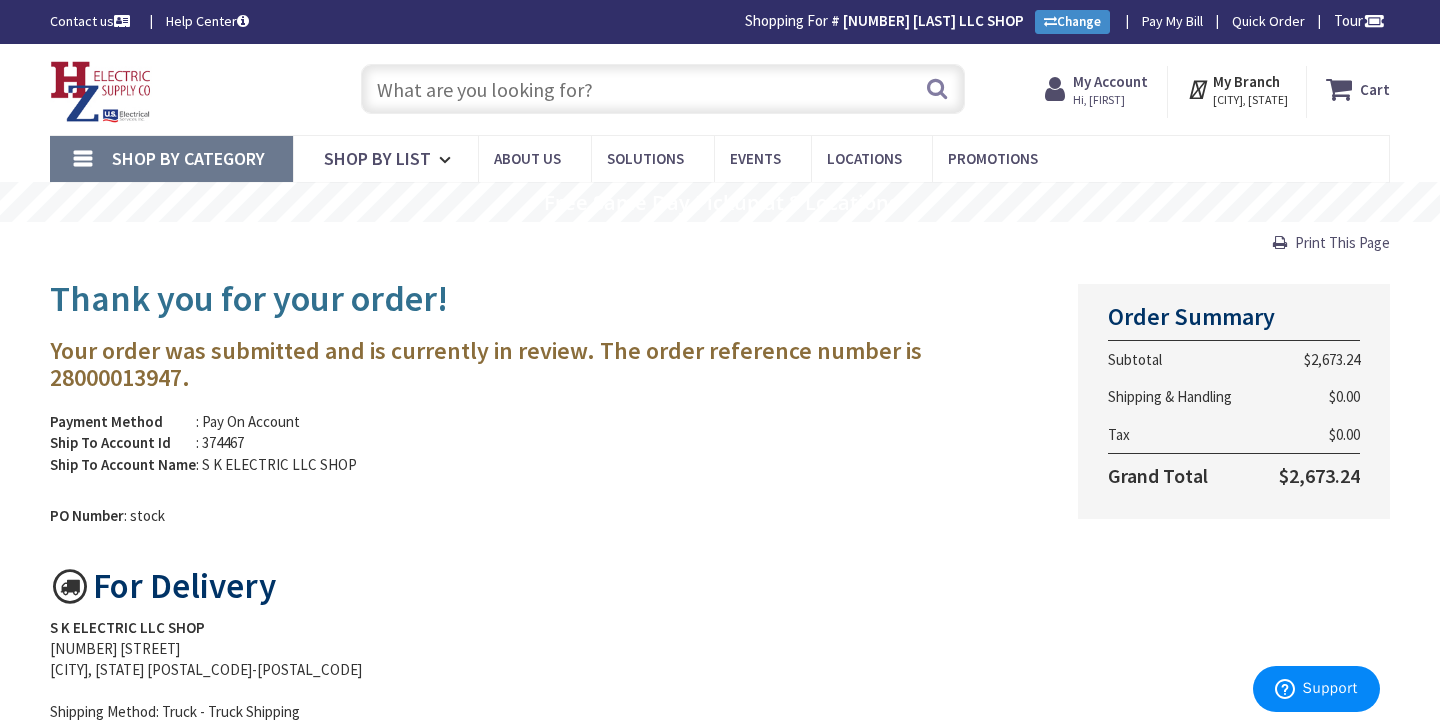 click at bounding box center (663, 89) 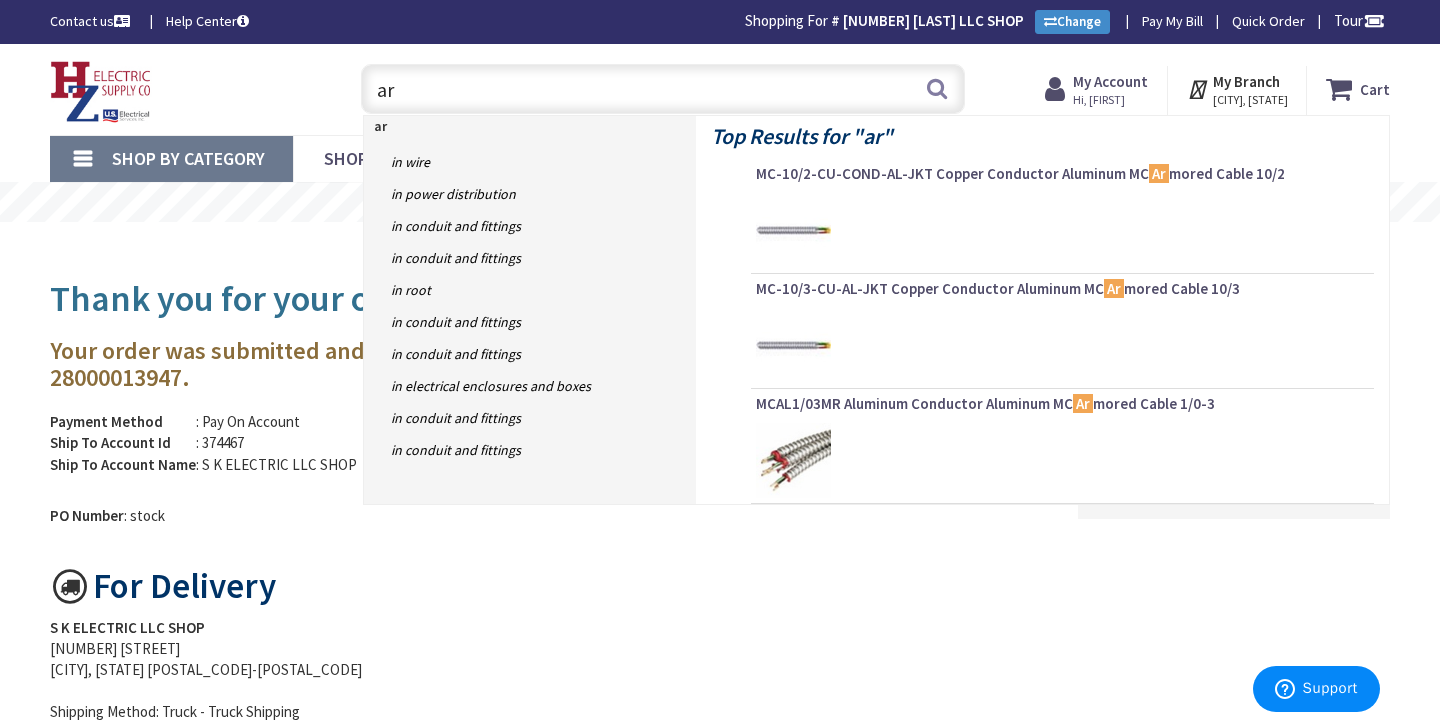 type on "[FIRST]" 